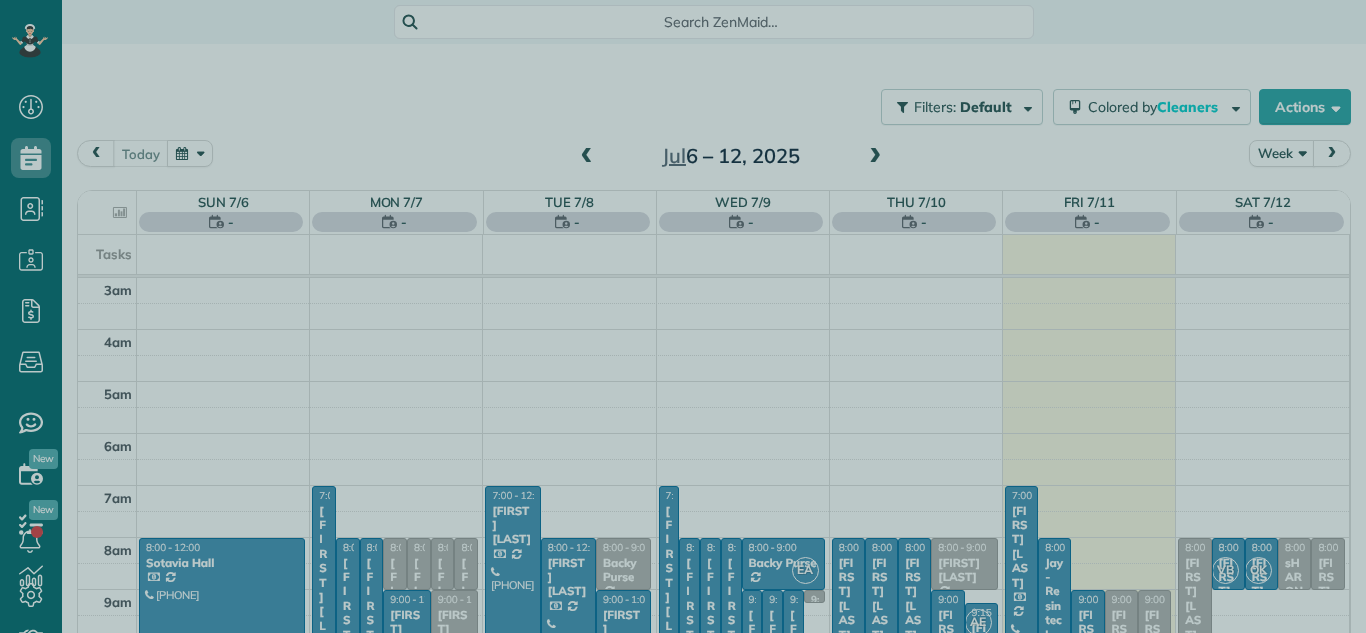 scroll, scrollTop: 0, scrollLeft: 0, axis: both 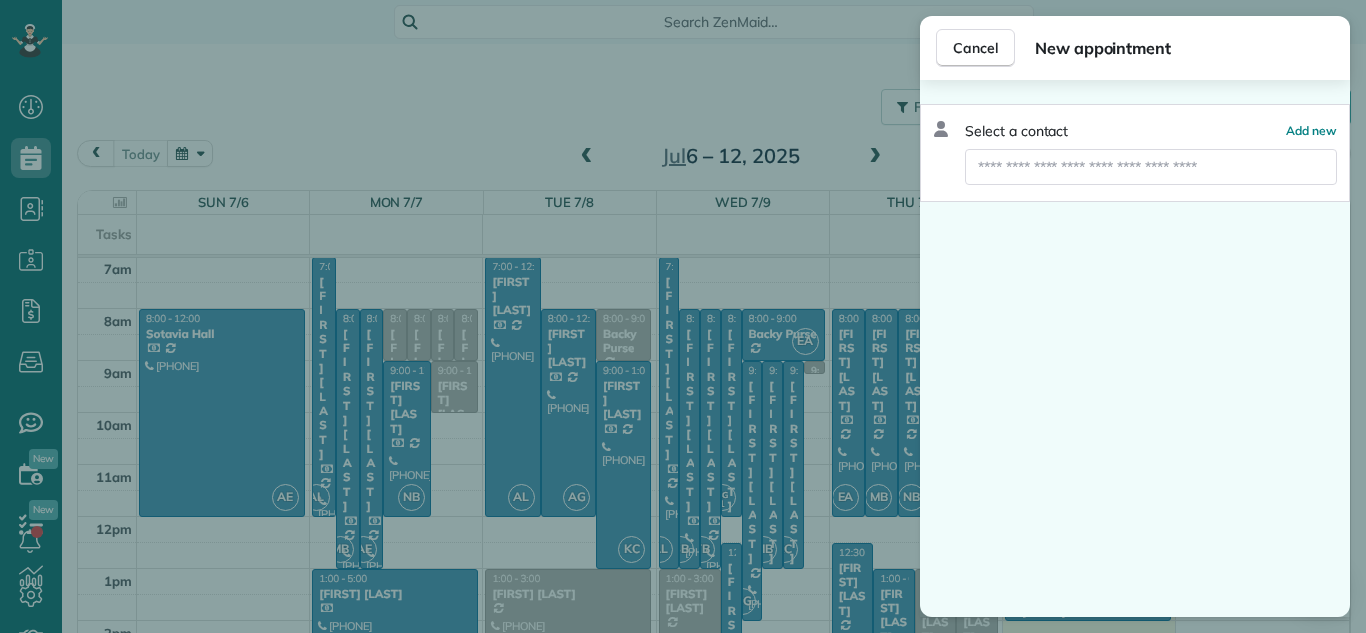 click at bounding box center (1151, 167) 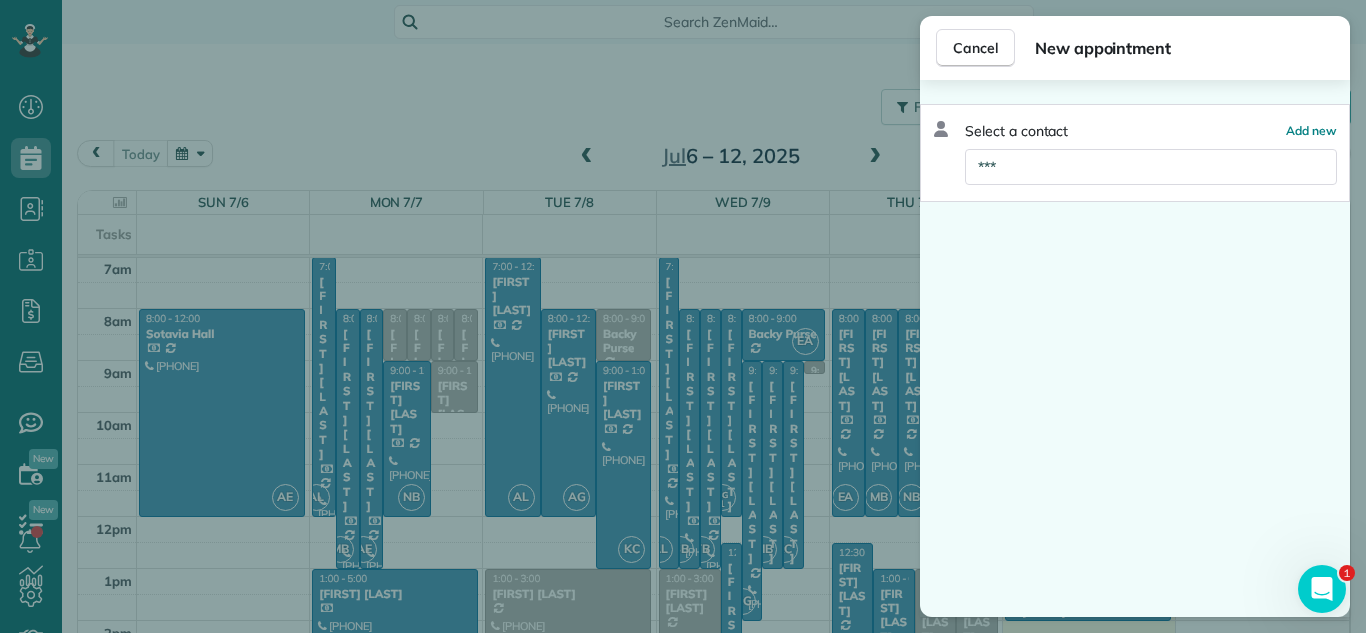 scroll, scrollTop: 0, scrollLeft: 0, axis: both 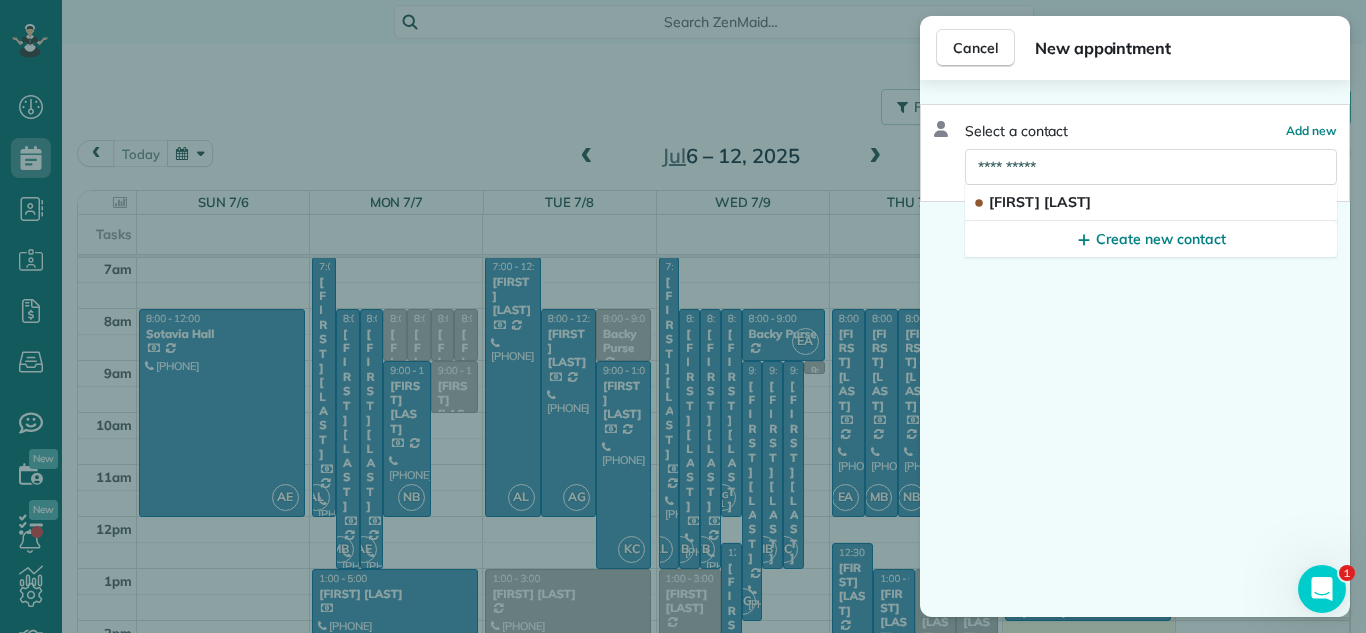 type on "**********" 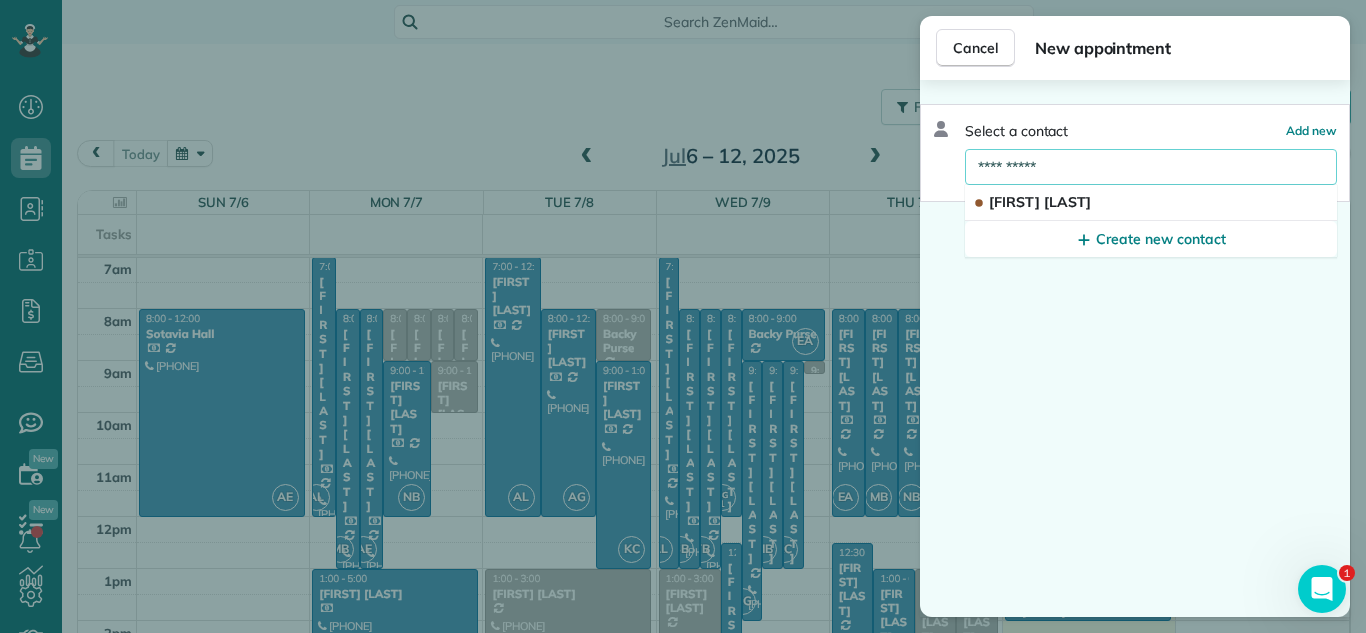drag, startPoint x: 977, startPoint y: 37, endPoint x: 663, endPoint y: 61, distance: 314.91586 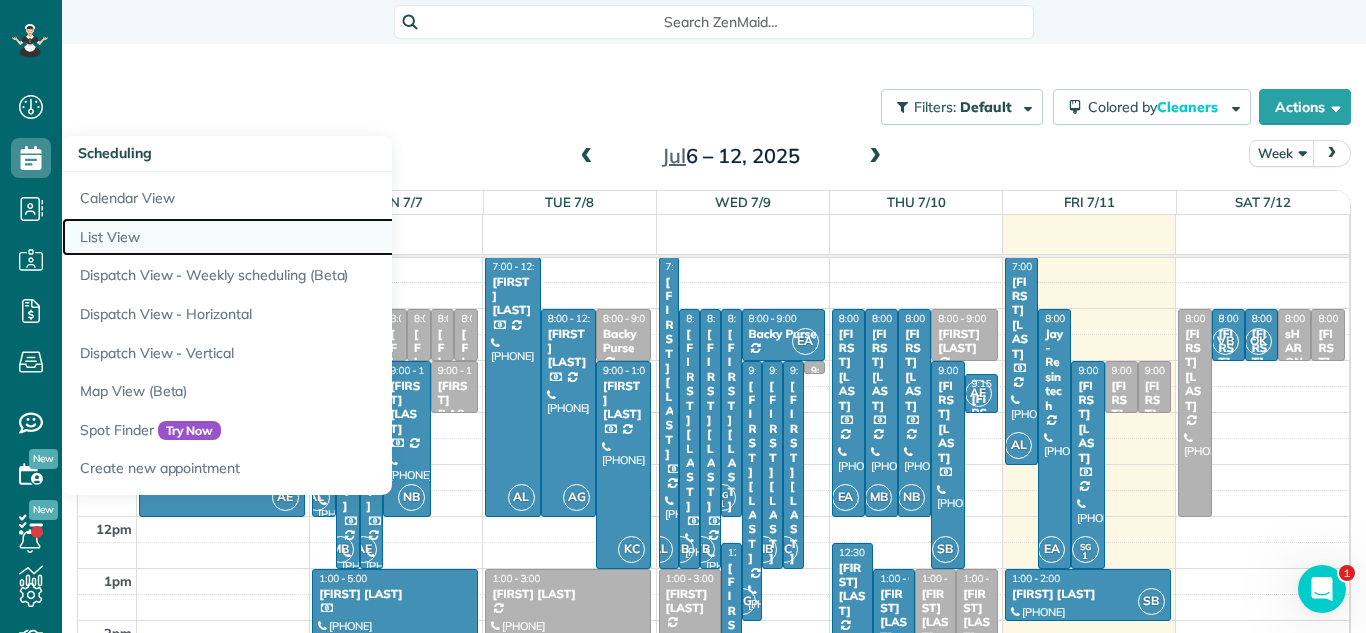 click on "List View" at bounding box center (312, 237) 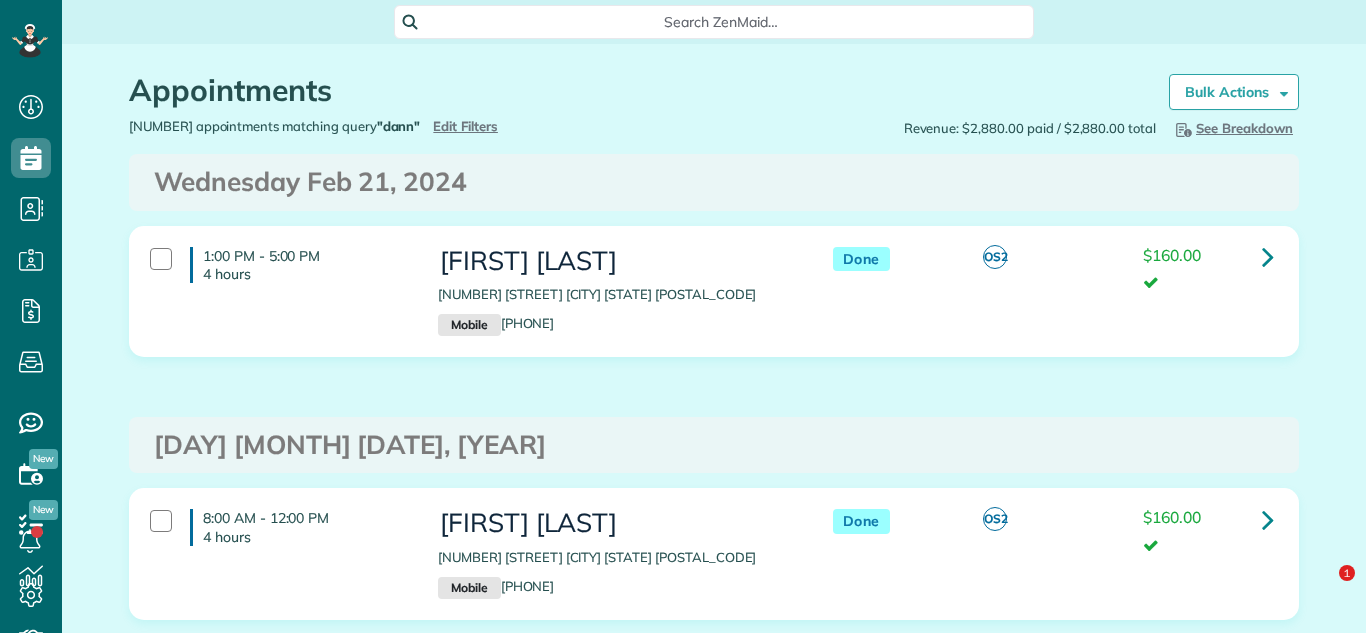 scroll, scrollTop: 0, scrollLeft: 0, axis: both 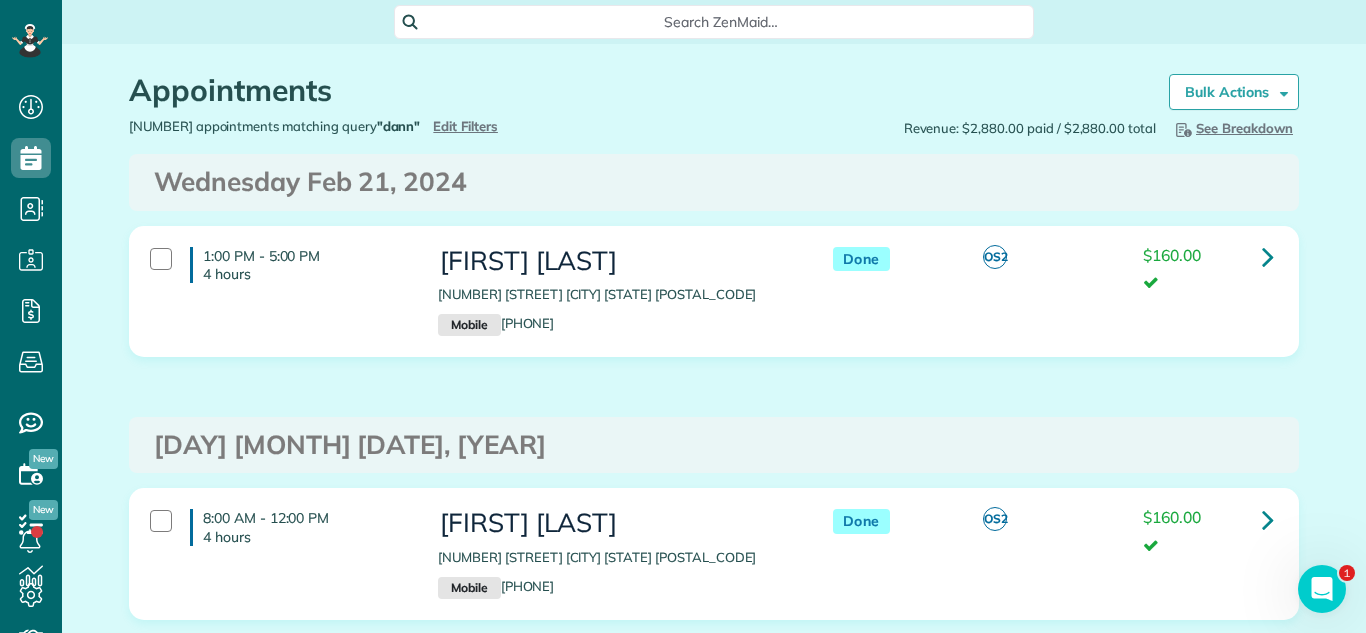 click on "21 appointments
matching query  "dann"
Hide Filters
Edit Filters" at bounding box center (414, 126) 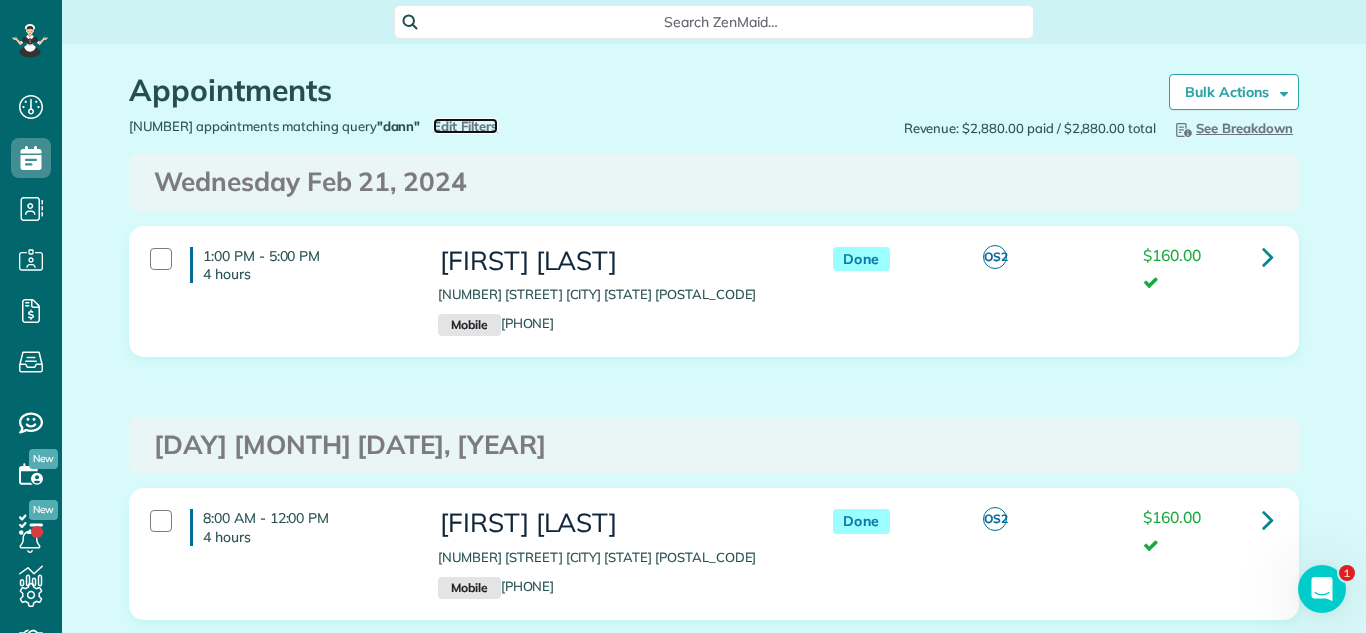 click on "Edit Filters" at bounding box center (465, 126) 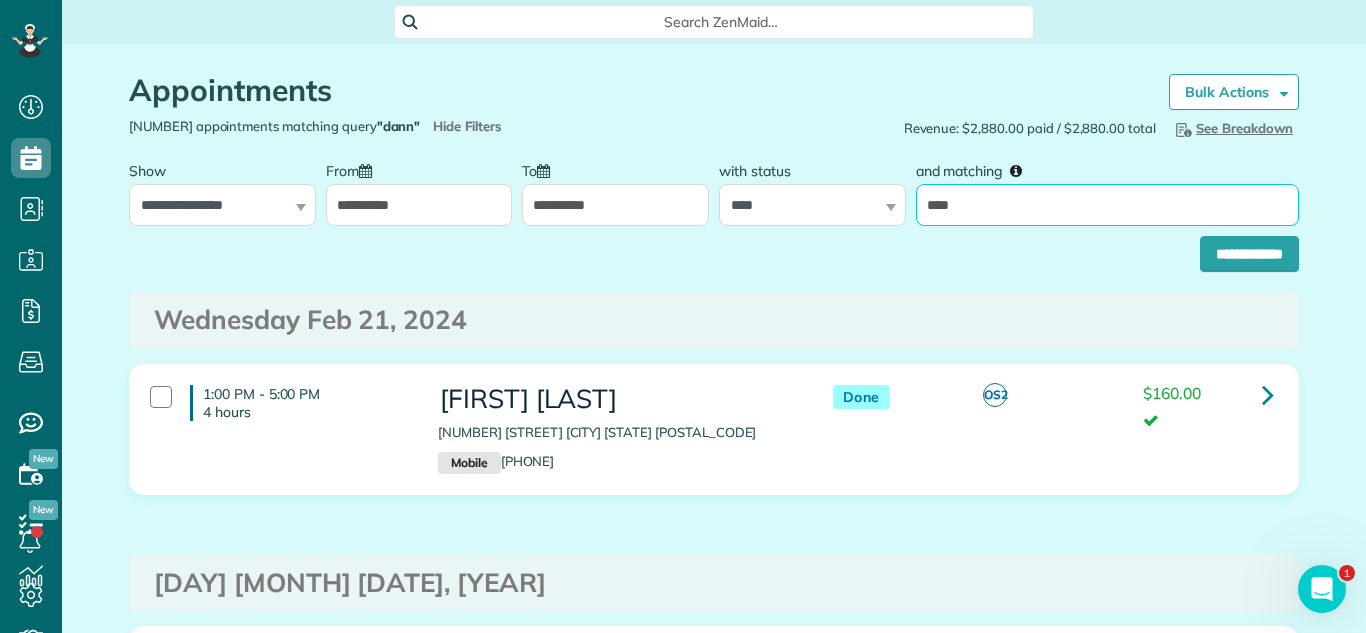 click on "****" at bounding box center [1107, 205] 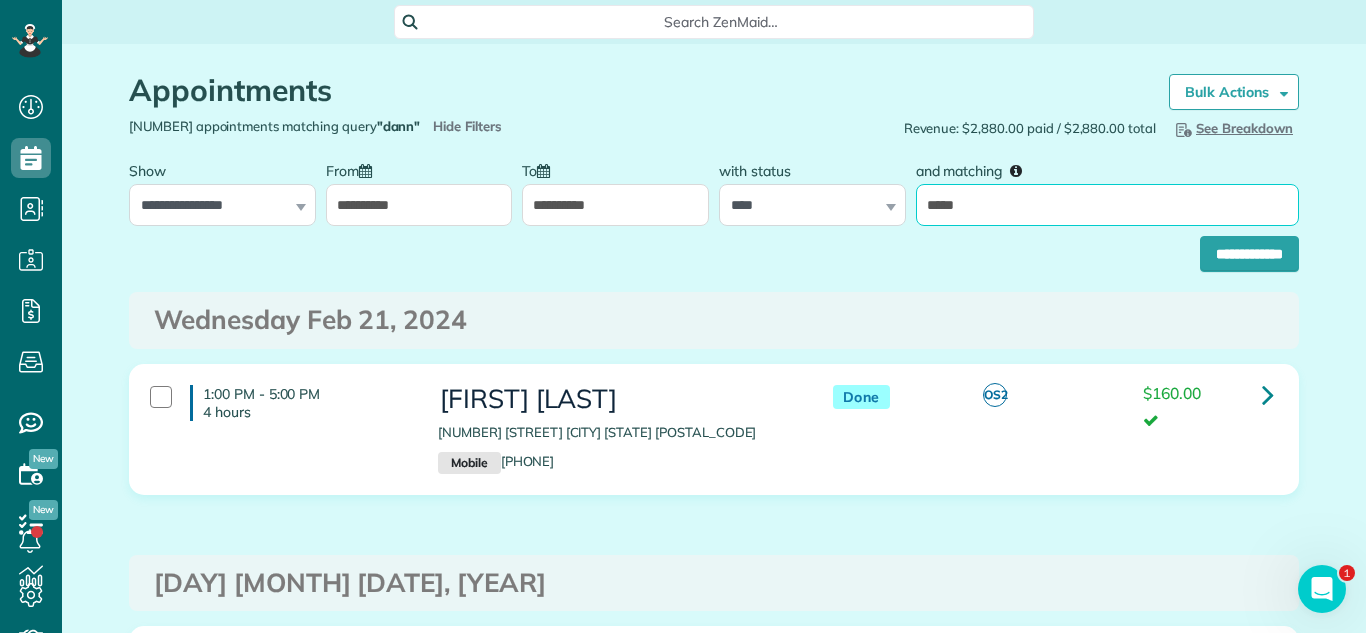 type on "*****" 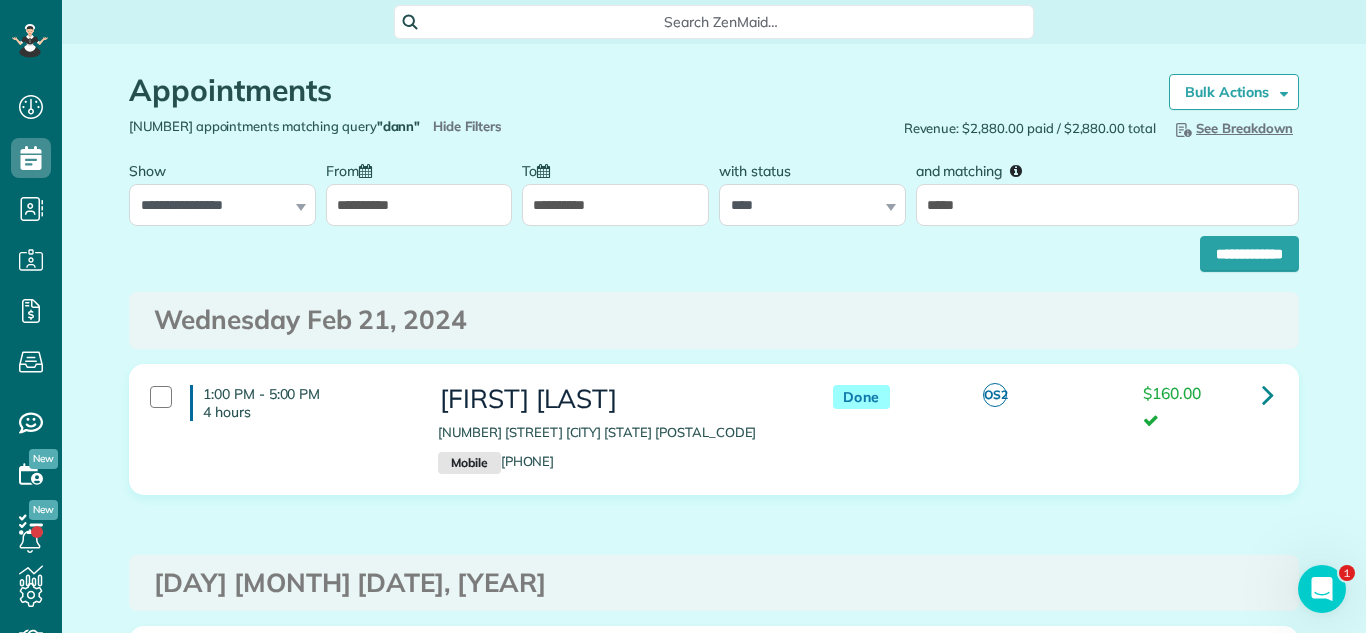 click on "Wednesday Feb 21, 2024" at bounding box center (714, 320) 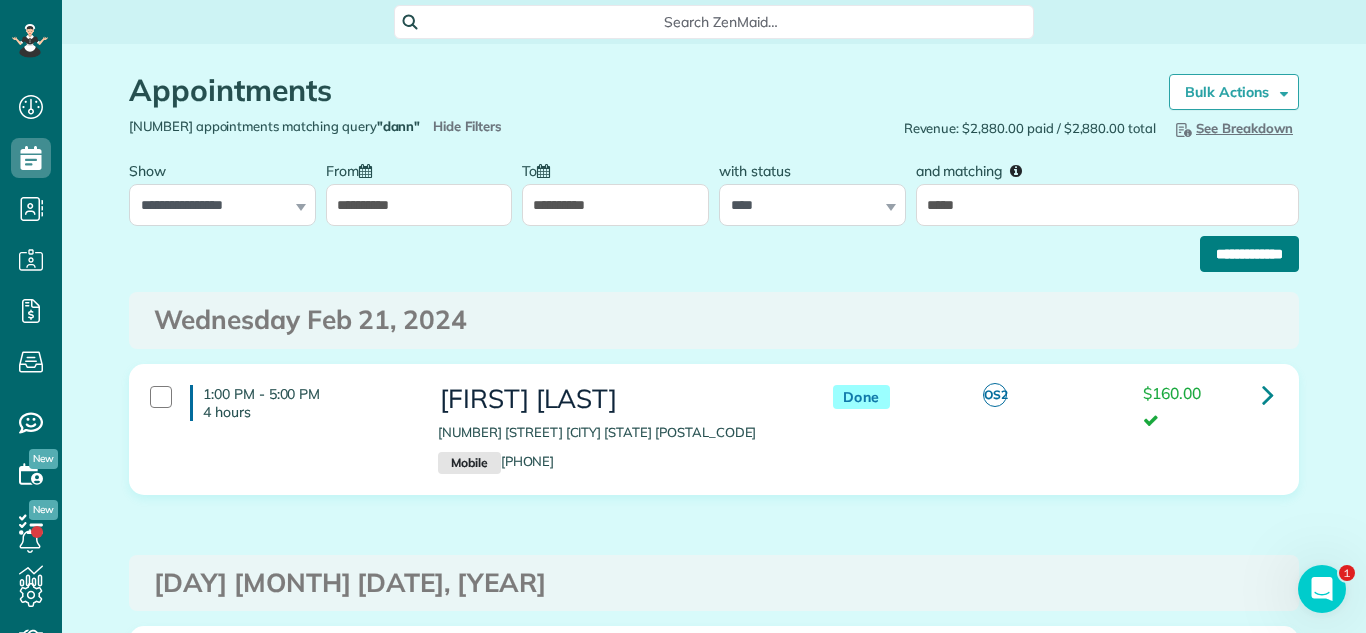 click on "**********" at bounding box center (1249, 254) 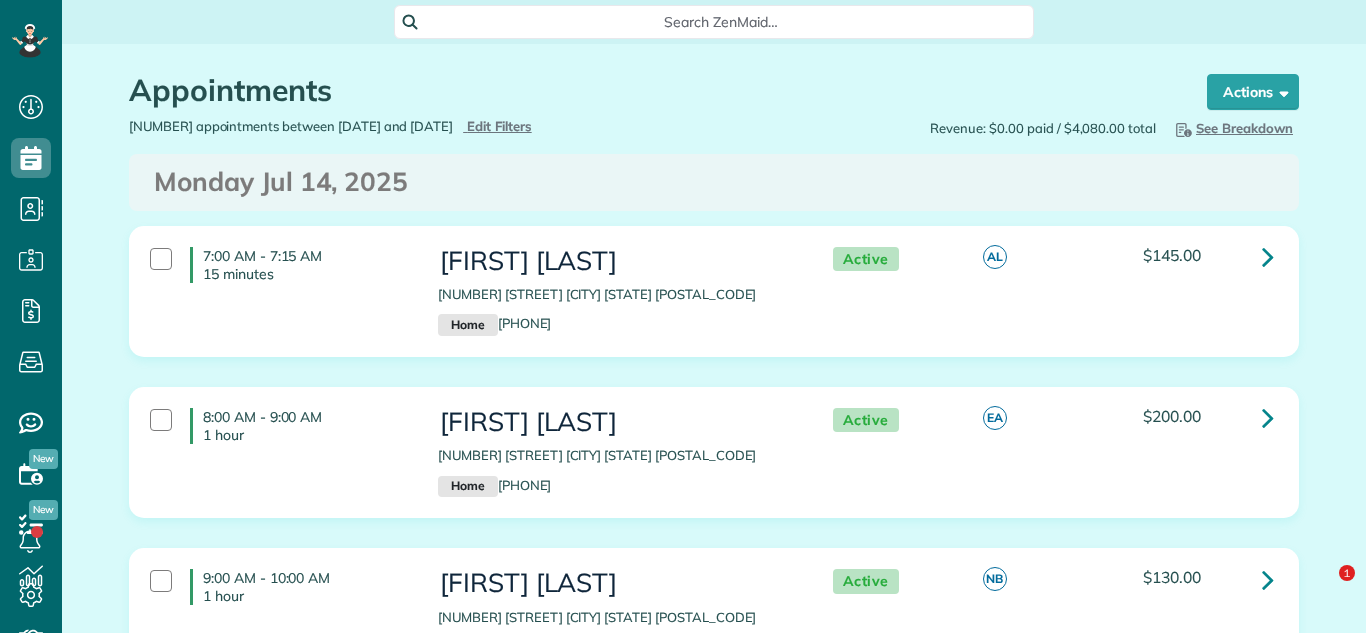 scroll, scrollTop: 0, scrollLeft: 0, axis: both 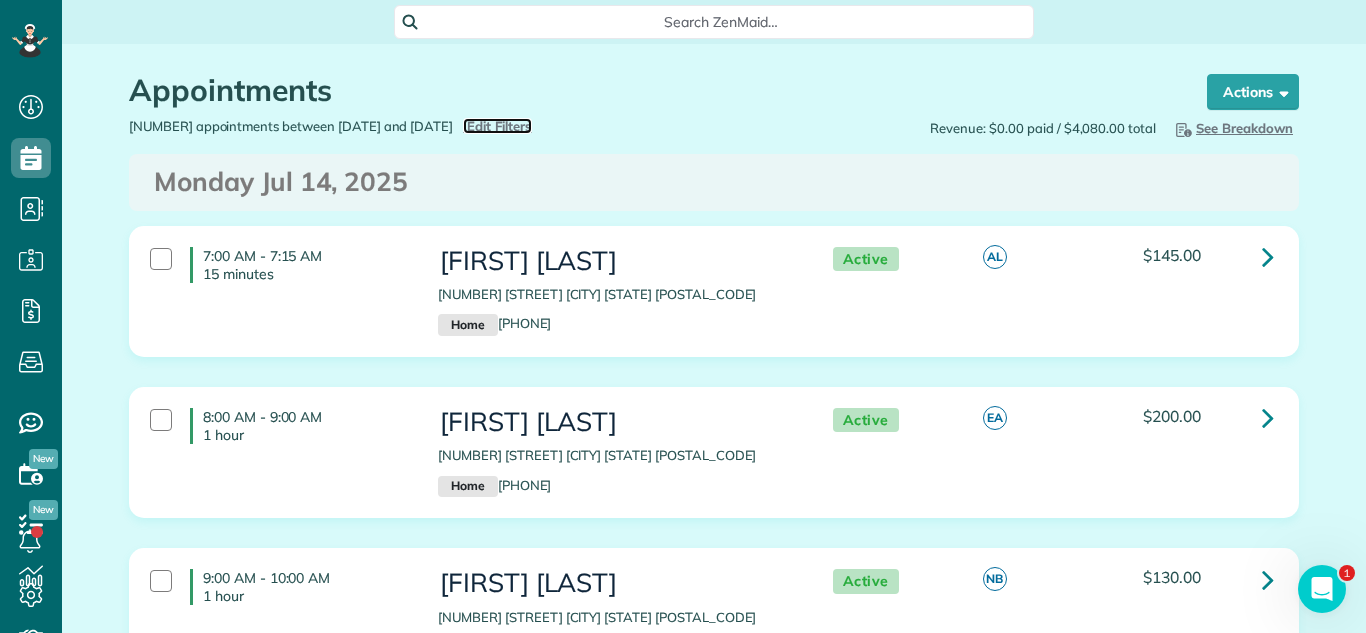 click on "Edit Filters" at bounding box center (499, 126) 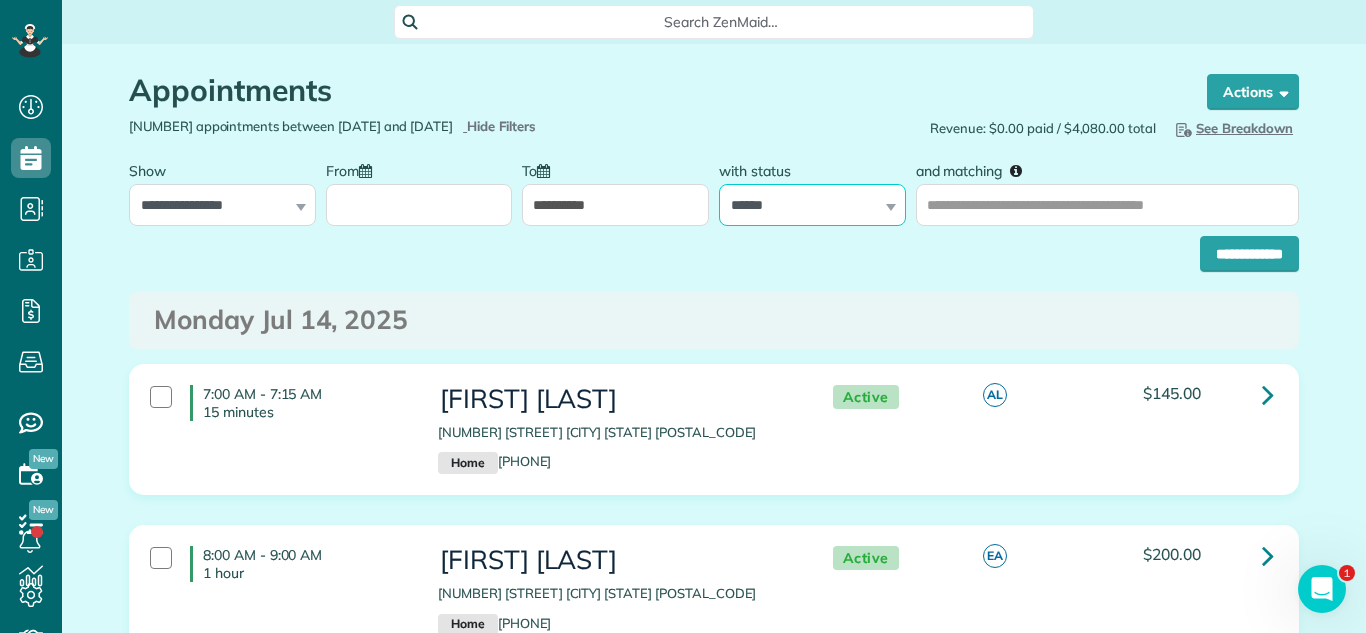 click on "**********" at bounding box center [812, 205] 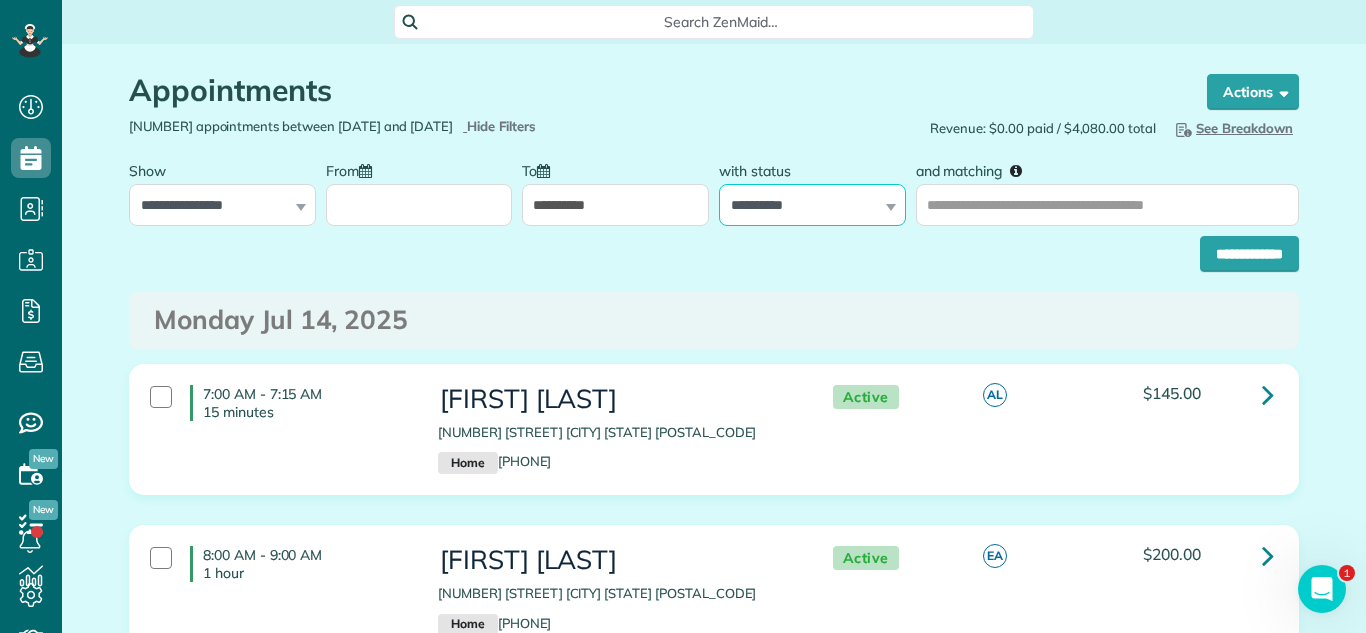 click on "**********" at bounding box center [812, 205] 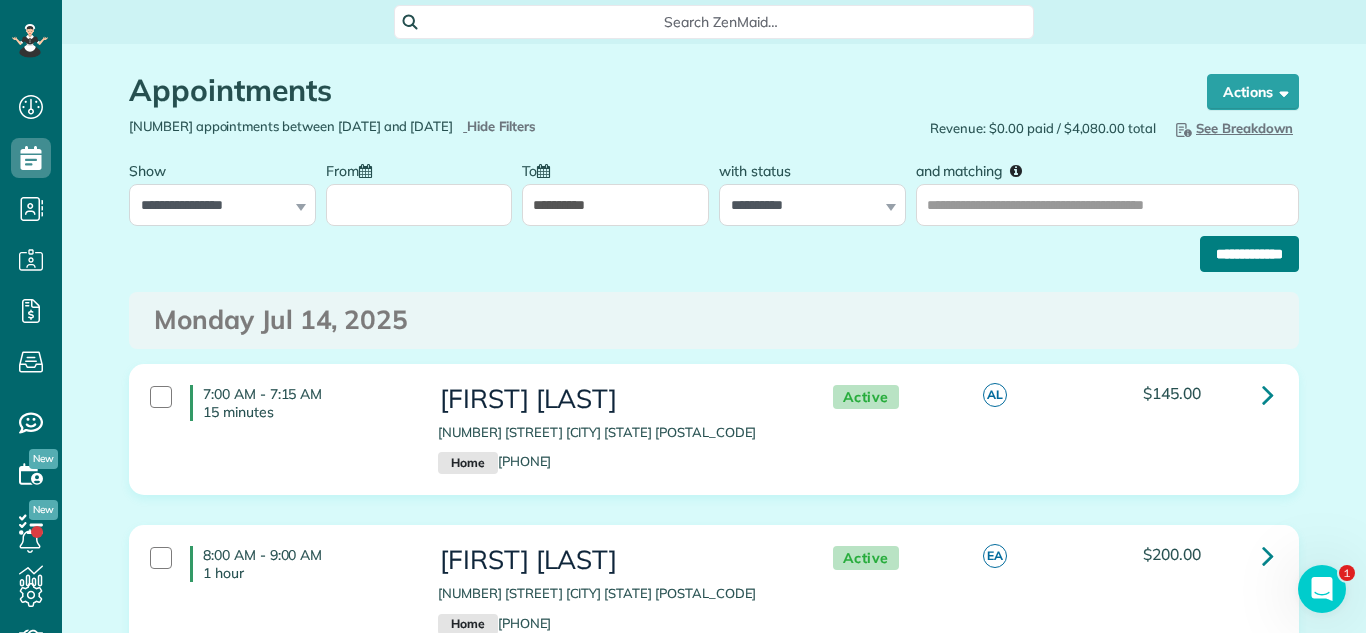 click on "**********" at bounding box center (1249, 254) 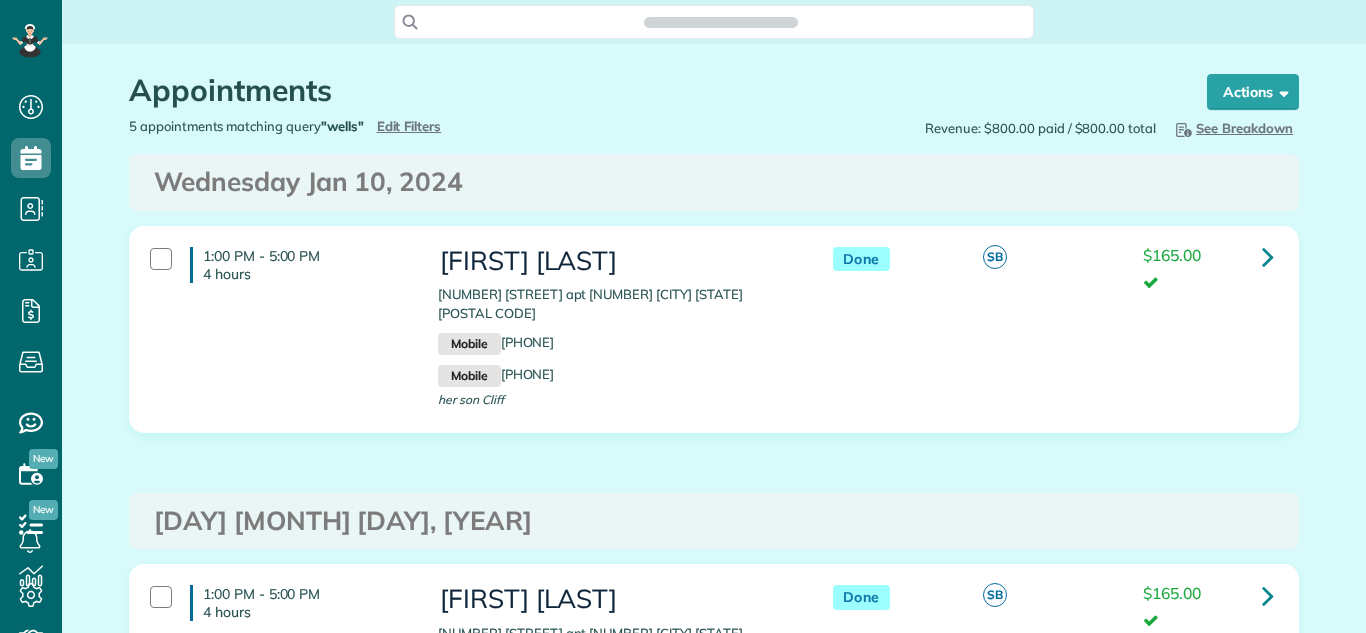 scroll, scrollTop: 0, scrollLeft: 0, axis: both 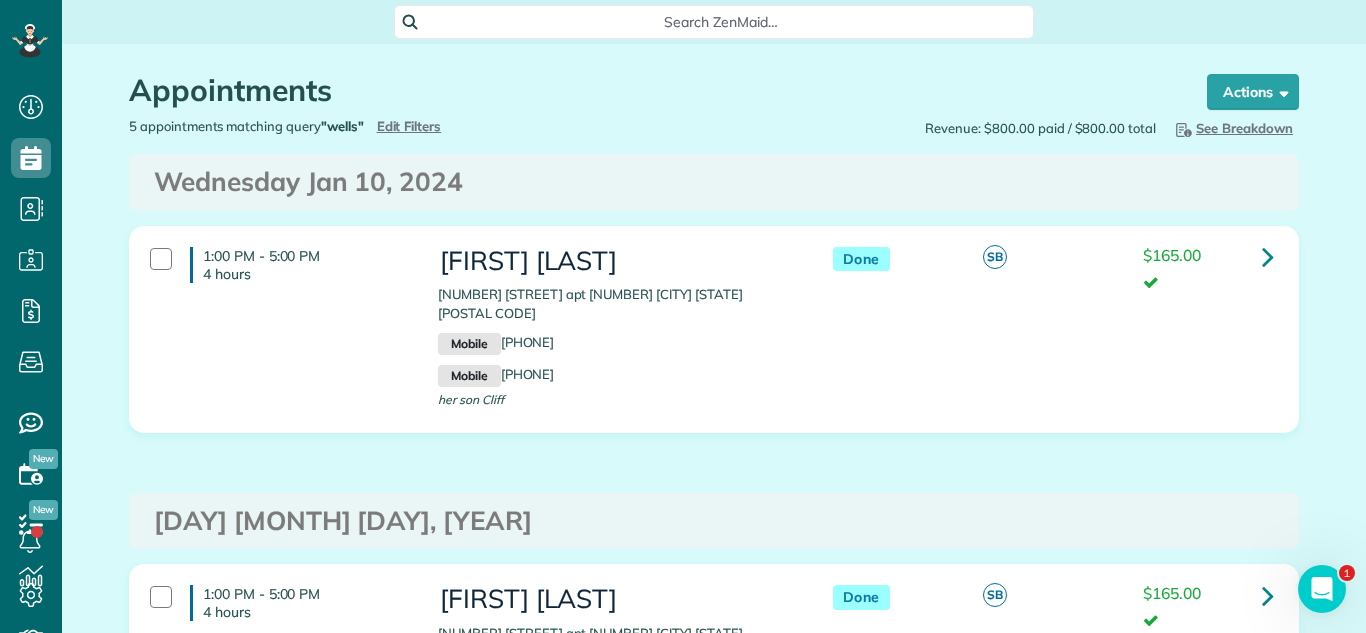 click on "Katherine Wells
415 West Howard Street apt 608 Evanston IL 60202
Mobile
(708) 205-7062
Mobile
(708) 717-7575
her son  Cliff" at bounding box center (615, 329) 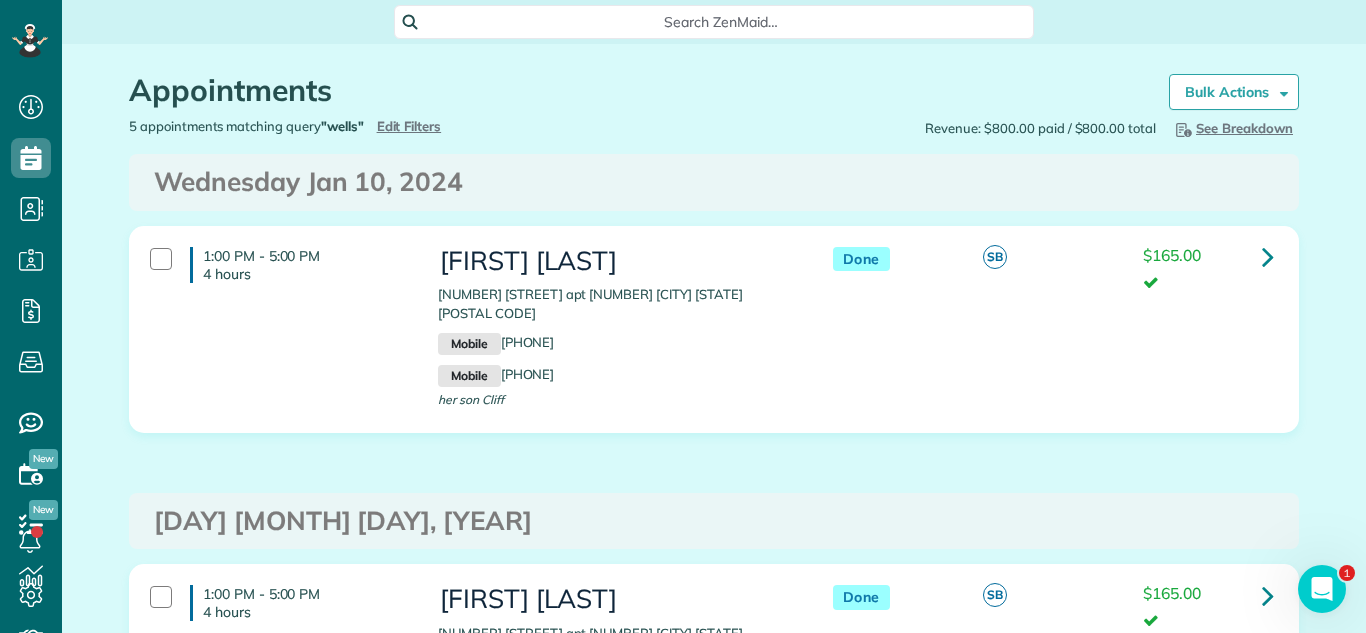 drag, startPoint x: 449, startPoint y: 286, endPoint x: 754, endPoint y: 301, distance: 305.36862 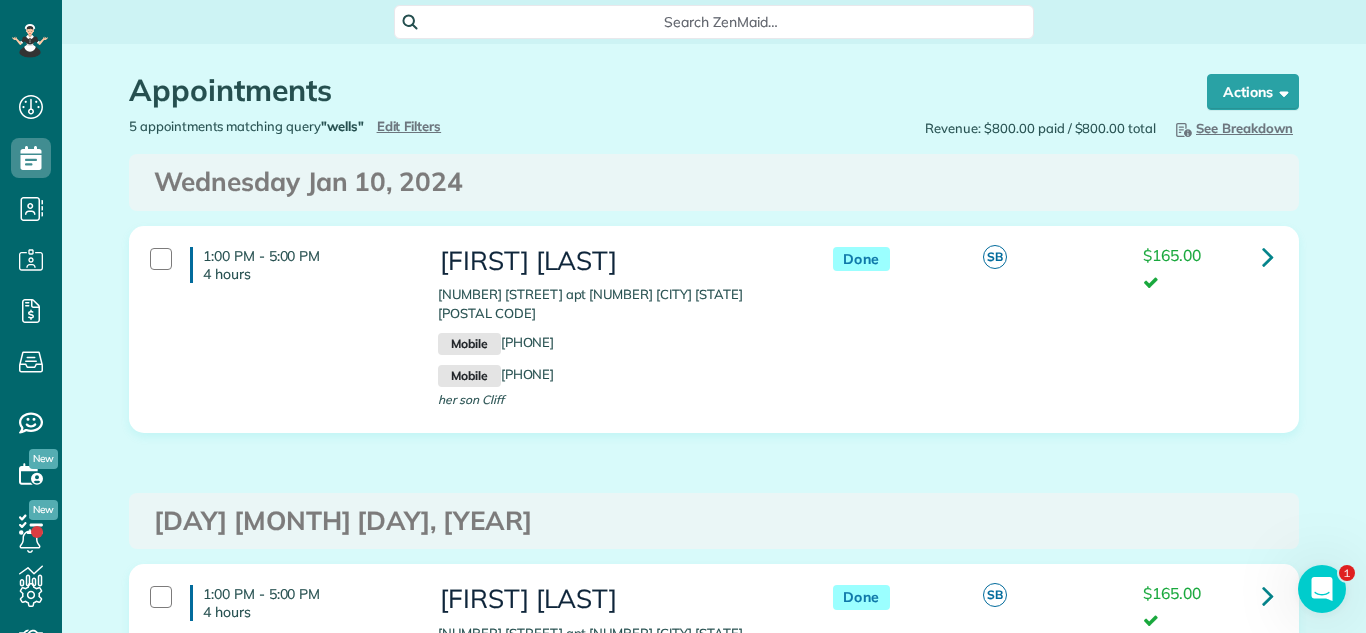 copy on "415 West Howard Street apt 608 Evanston IL 60202" 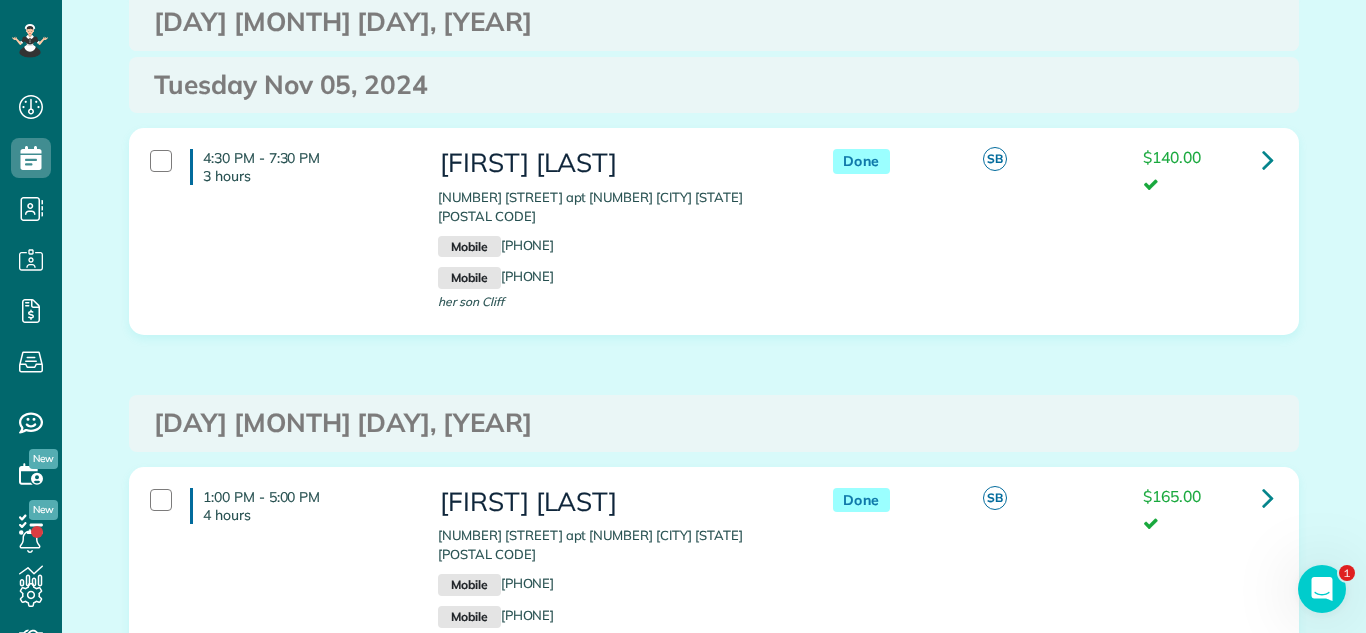 scroll, scrollTop: 1100, scrollLeft: 0, axis: vertical 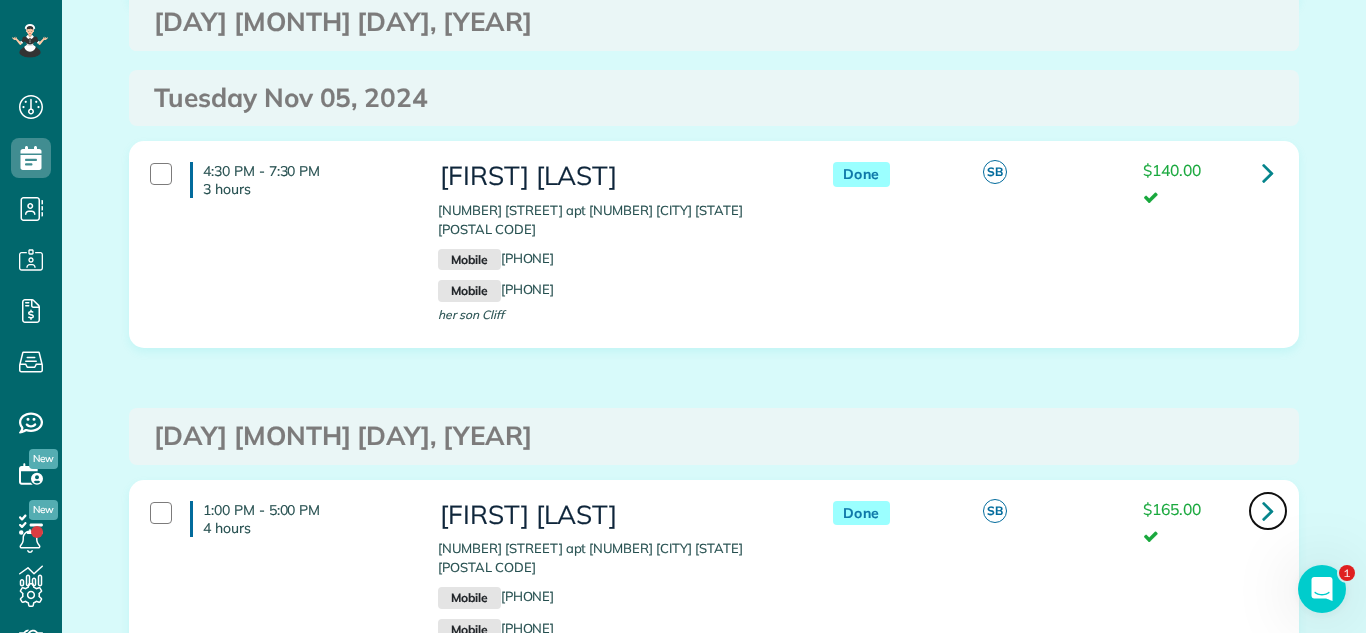 click at bounding box center [1268, 510] 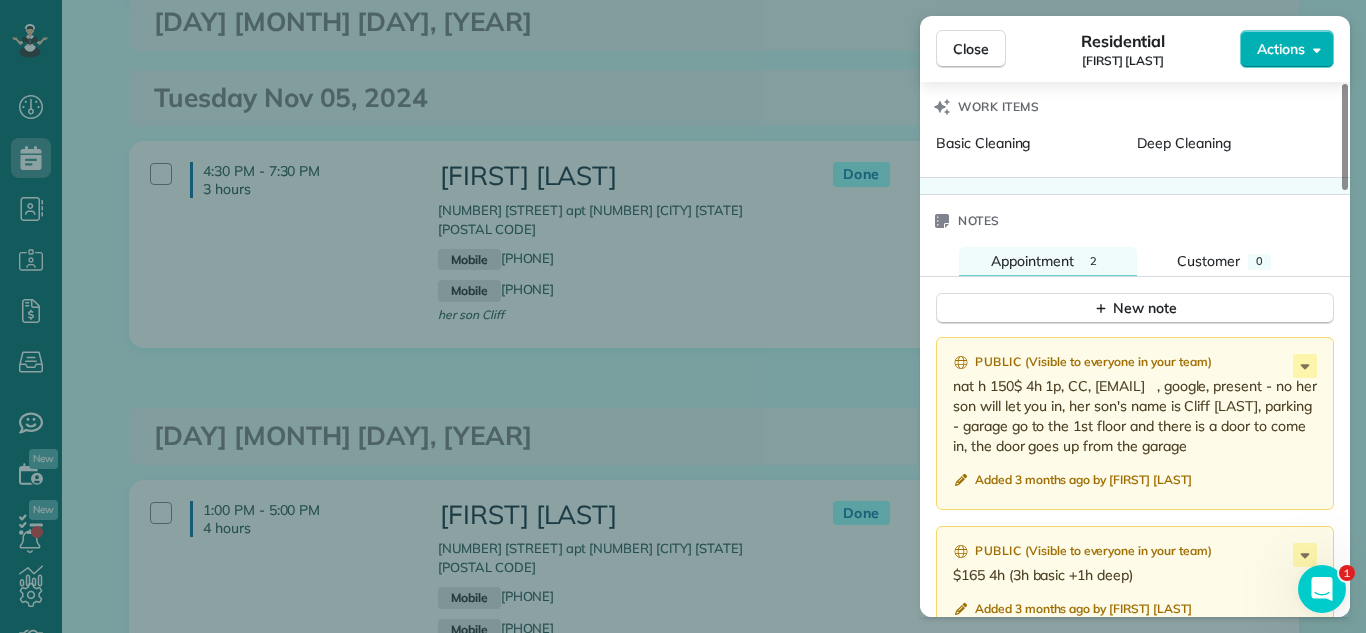 scroll, scrollTop: 1730, scrollLeft: 0, axis: vertical 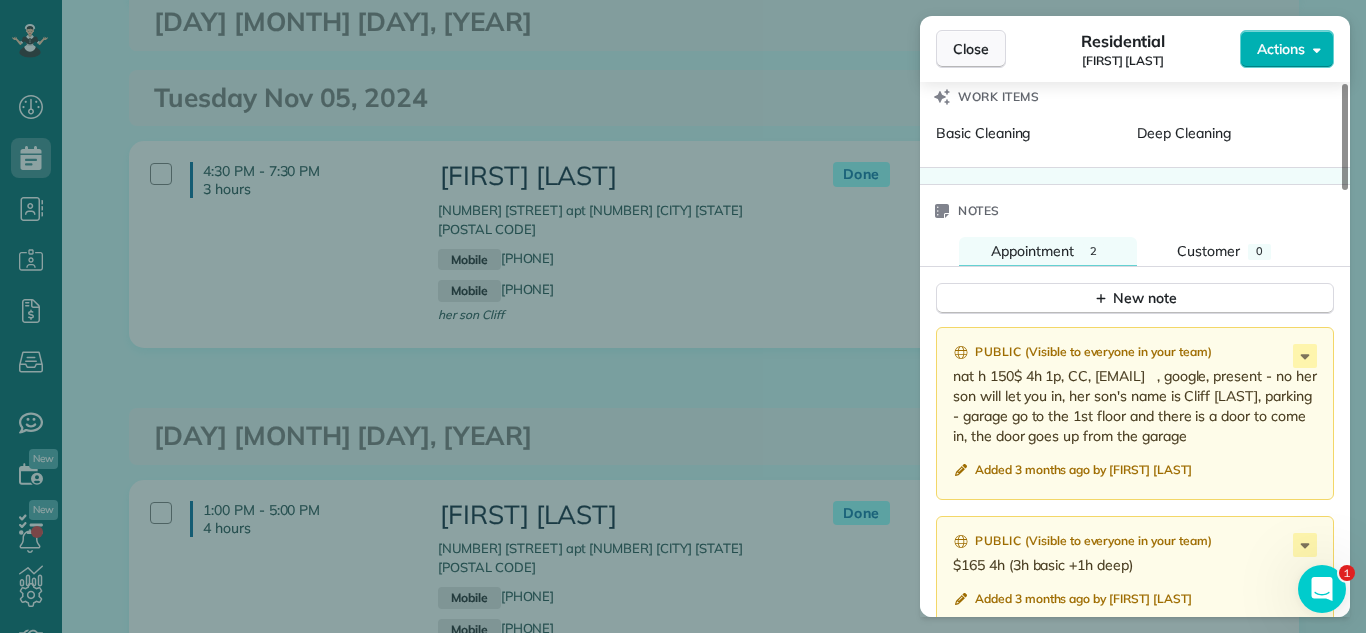 click on "Close" at bounding box center [971, 49] 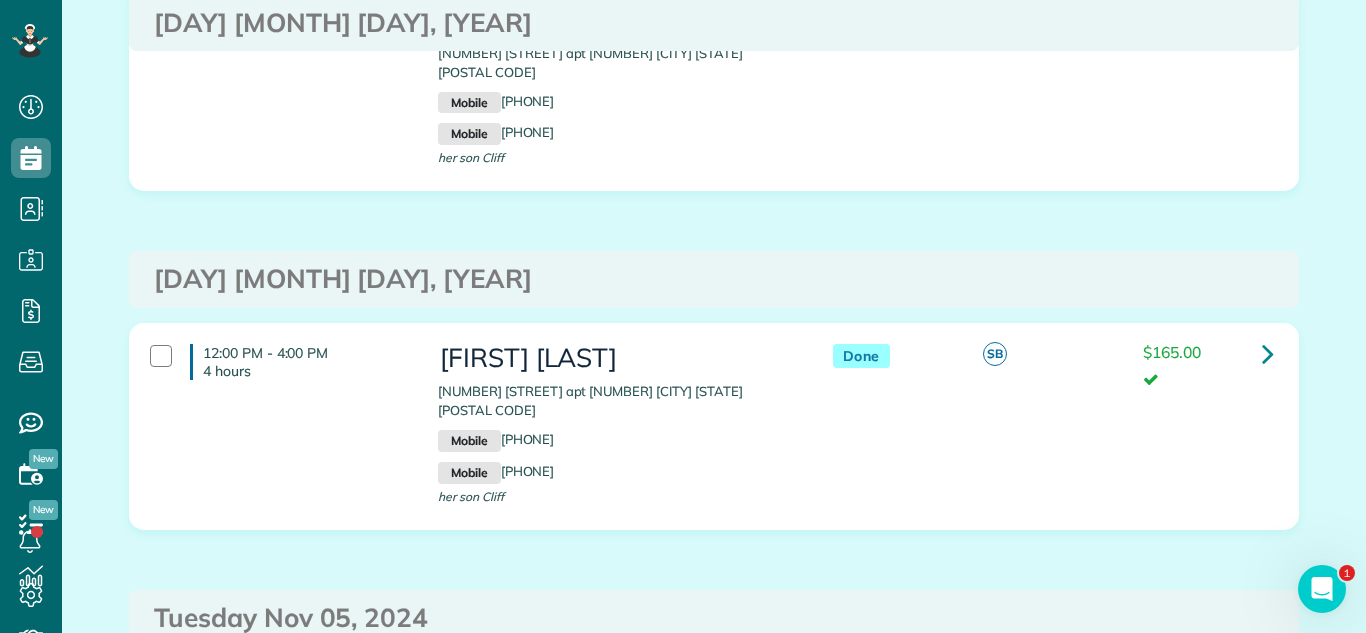 scroll, scrollTop: 991, scrollLeft: 0, axis: vertical 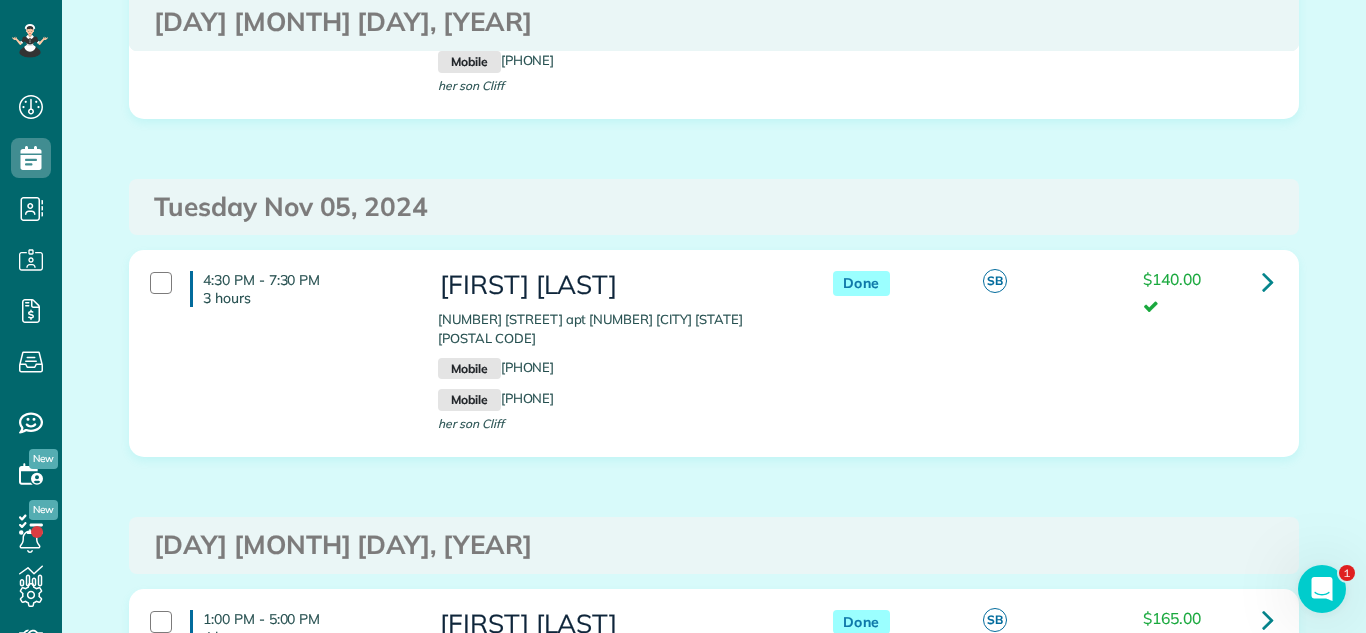 click on "Monday Mar 31, 2025" at bounding box center [714, 545] 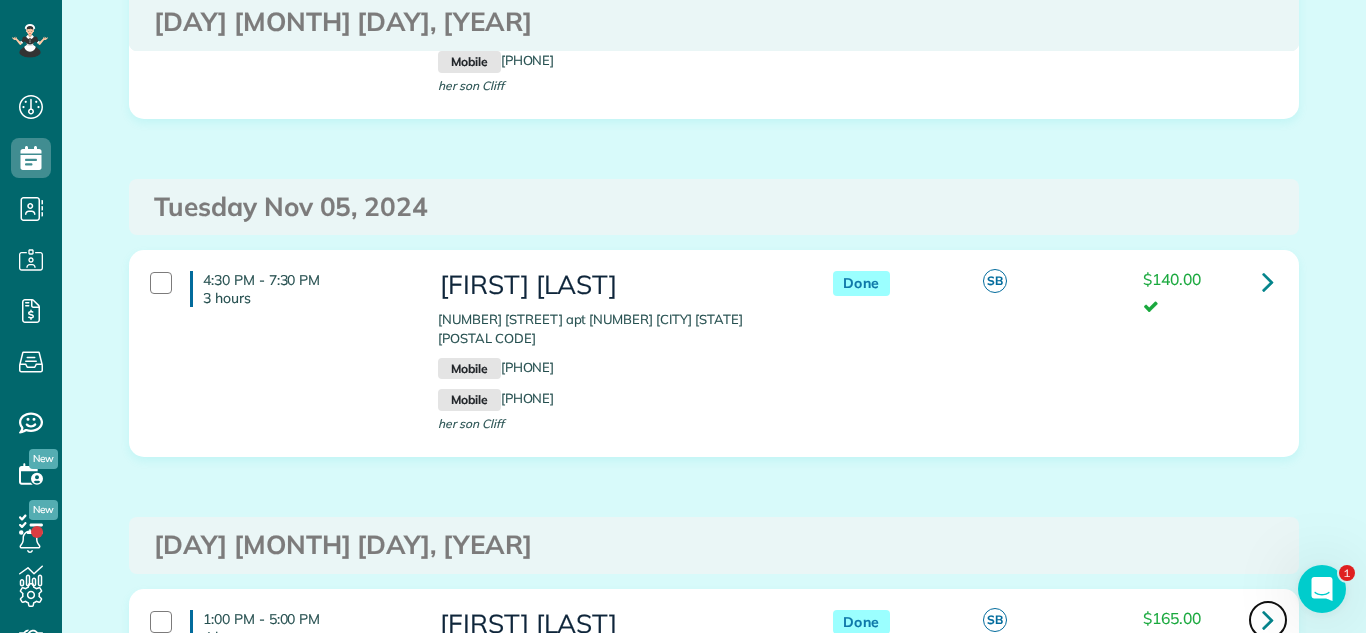 click at bounding box center (1268, 619) 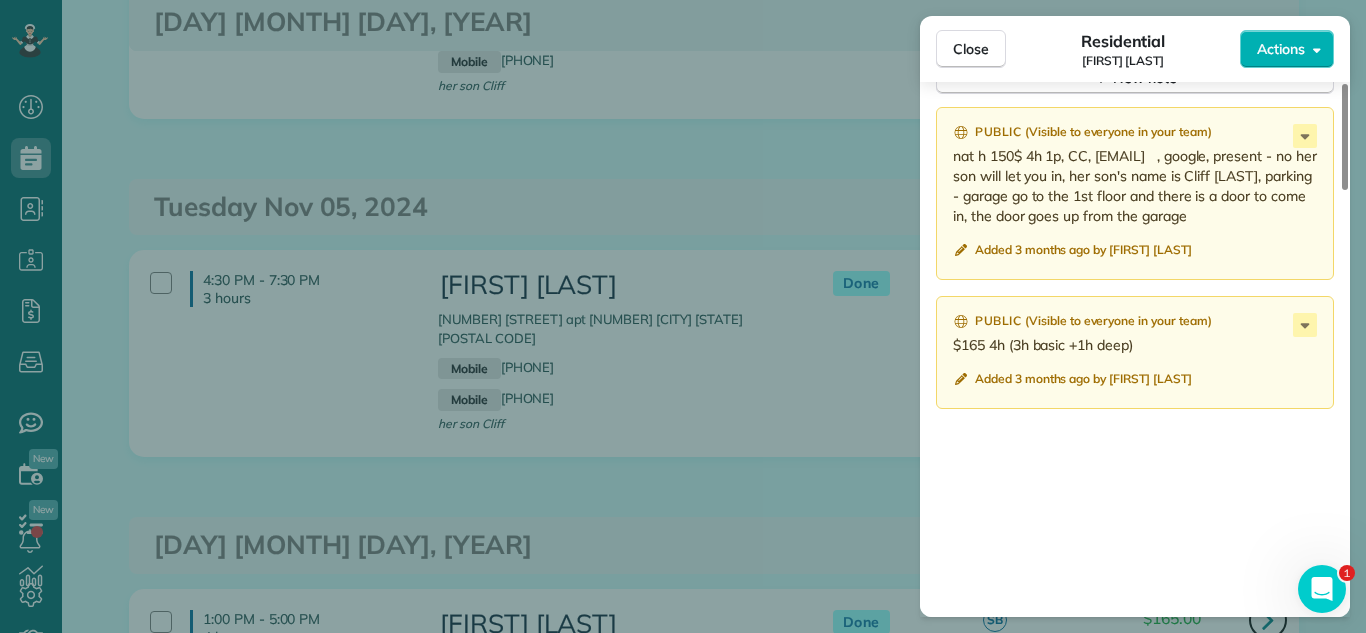 scroll, scrollTop: 1905, scrollLeft: 0, axis: vertical 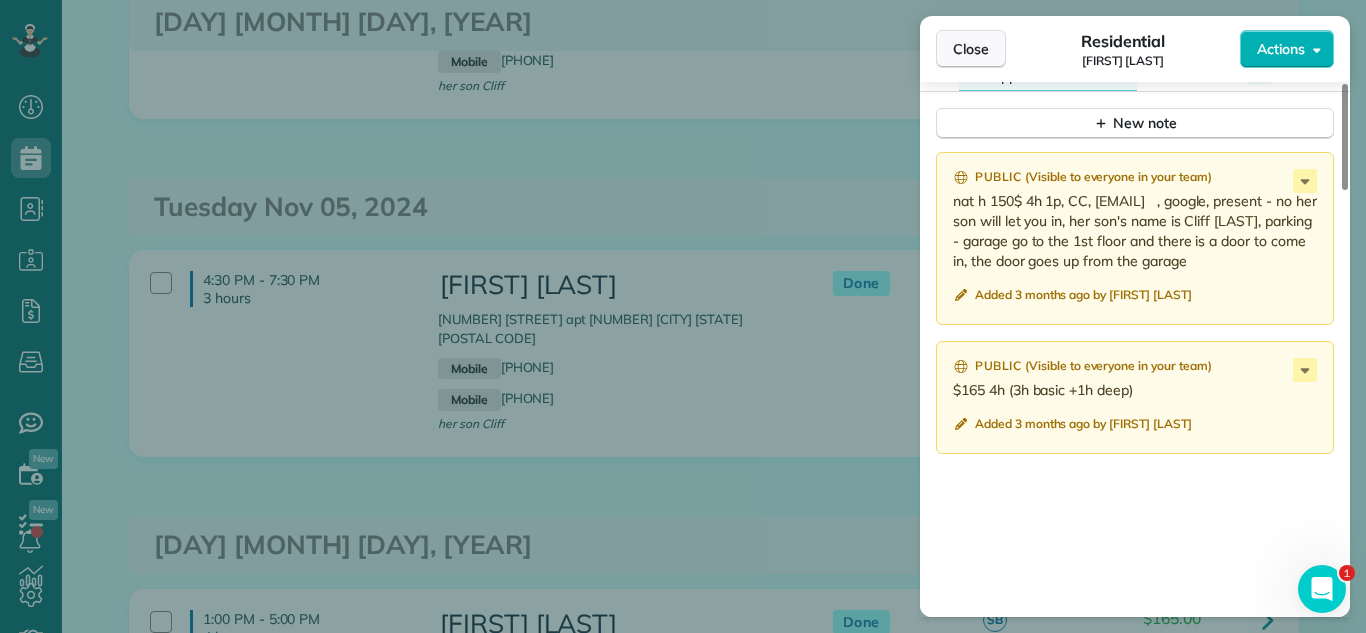 click on "Close" at bounding box center (971, 49) 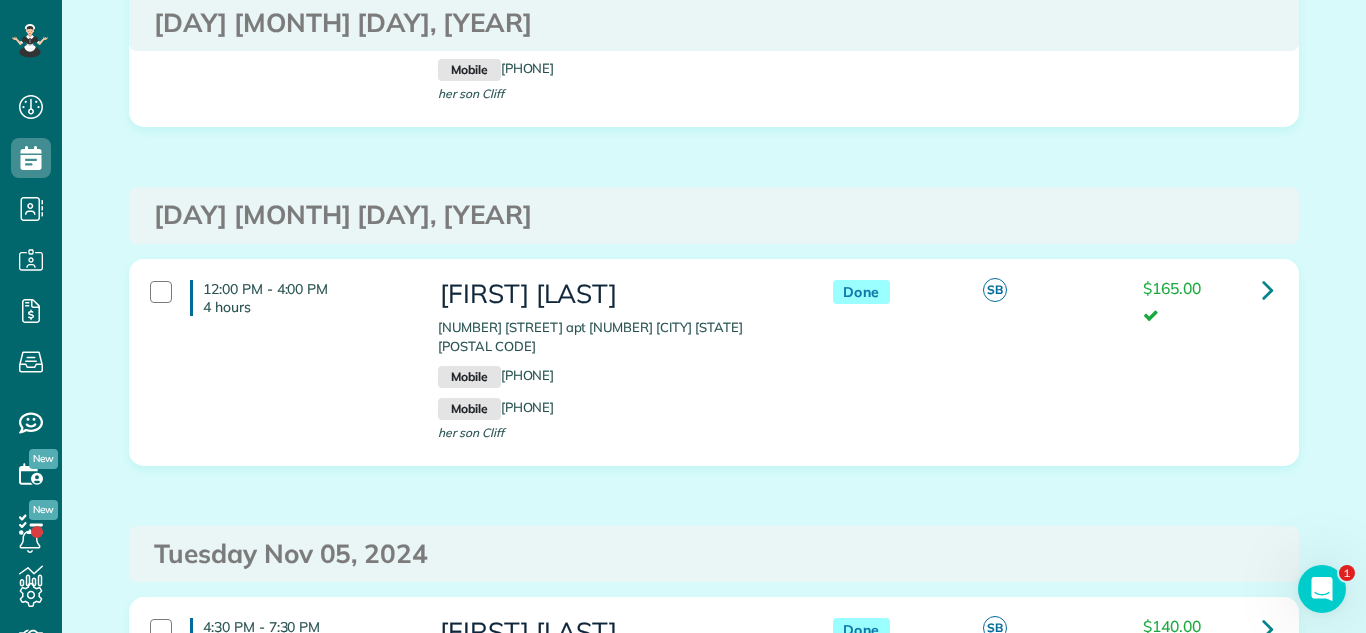 scroll, scrollTop: 615, scrollLeft: 0, axis: vertical 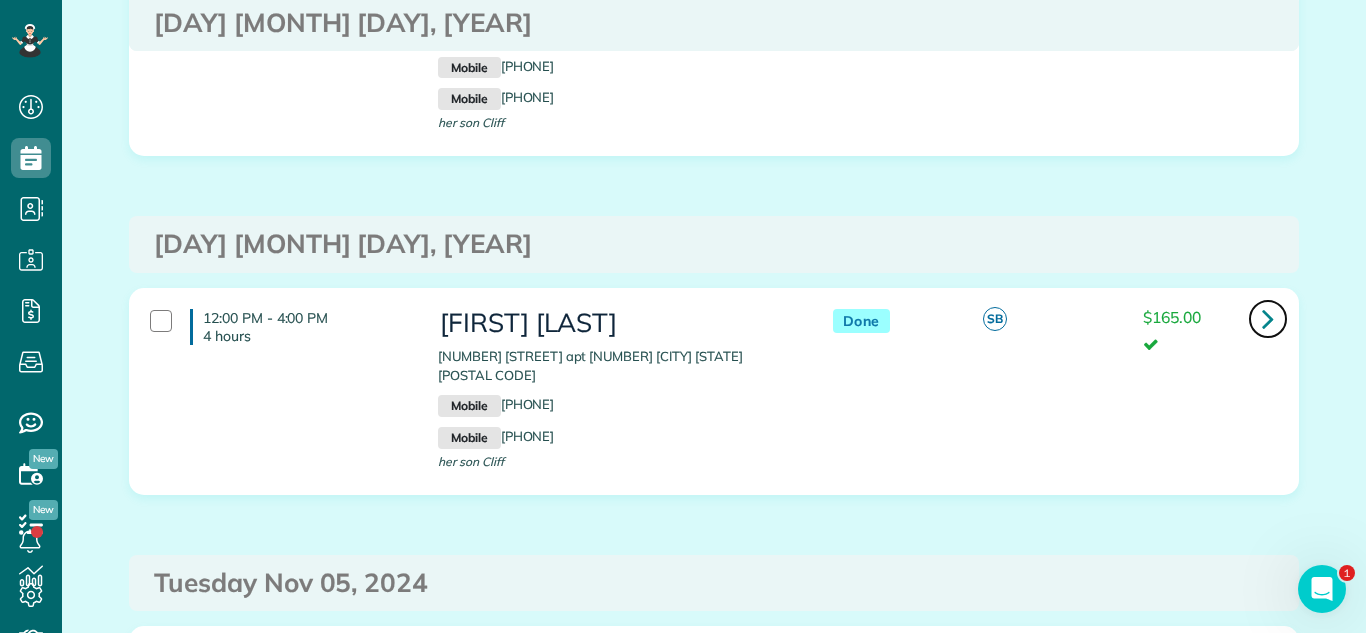 click at bounding box center (1268, 319) 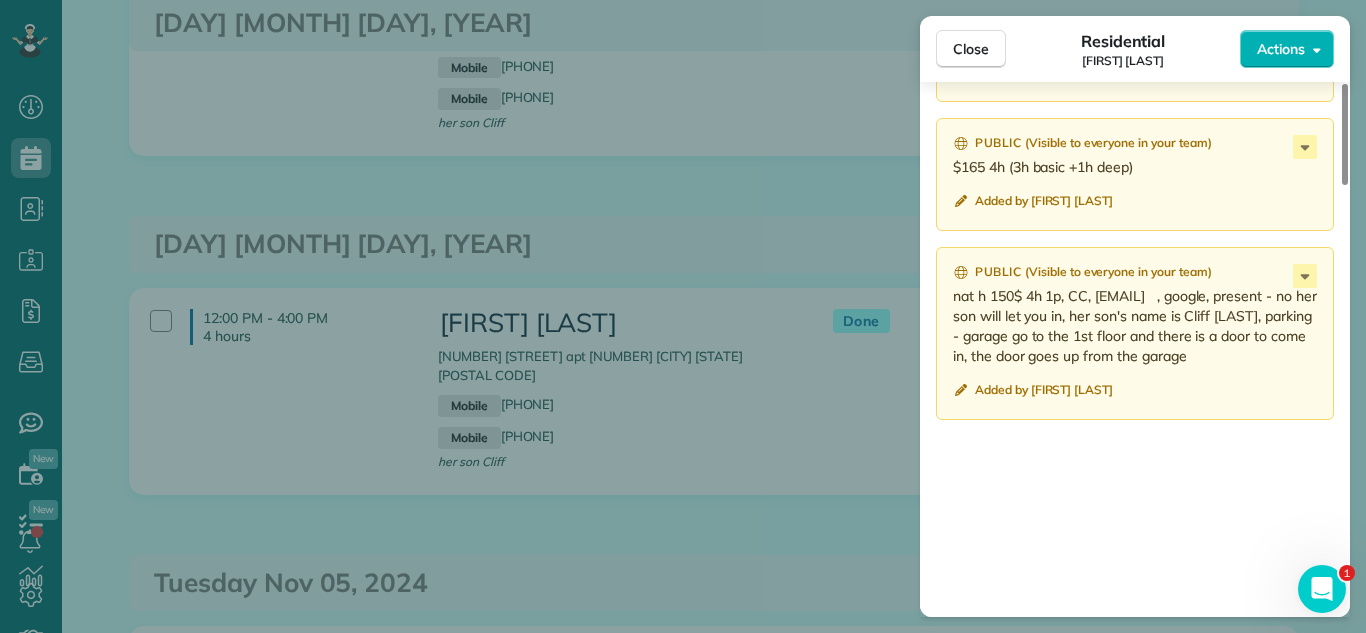 scroll, scrollTop: 2114, scrollLeft: 0, axis: vertical 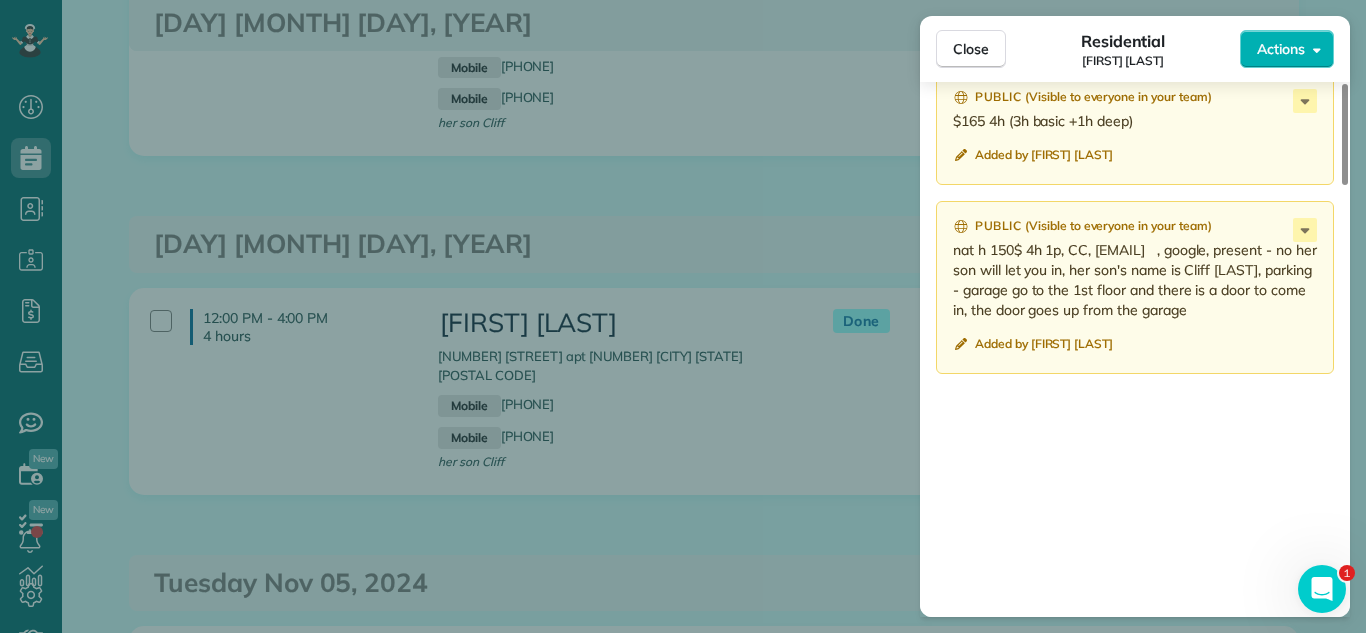 drag, startPoint x: 994, startPoint y: 49, endPoint x: 871, endPoint y: 309, distance: 287.6265 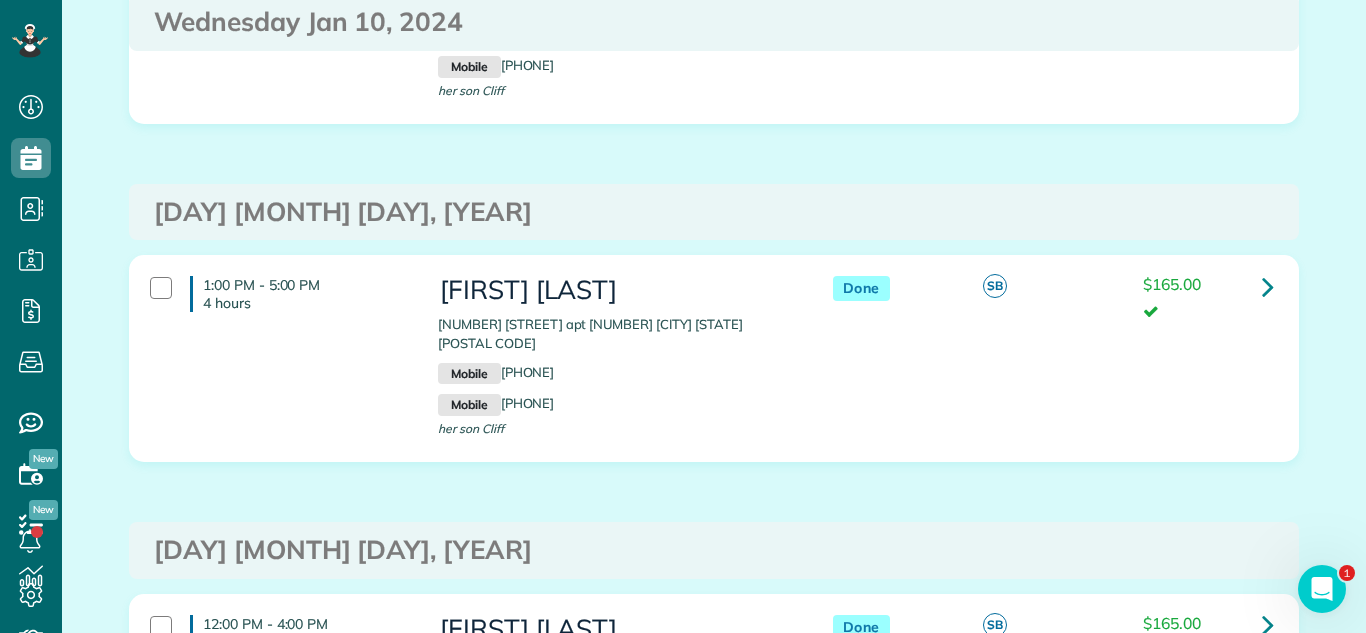 scroll, scrollTop: 267, scrollLeft: 0, axis: vertical 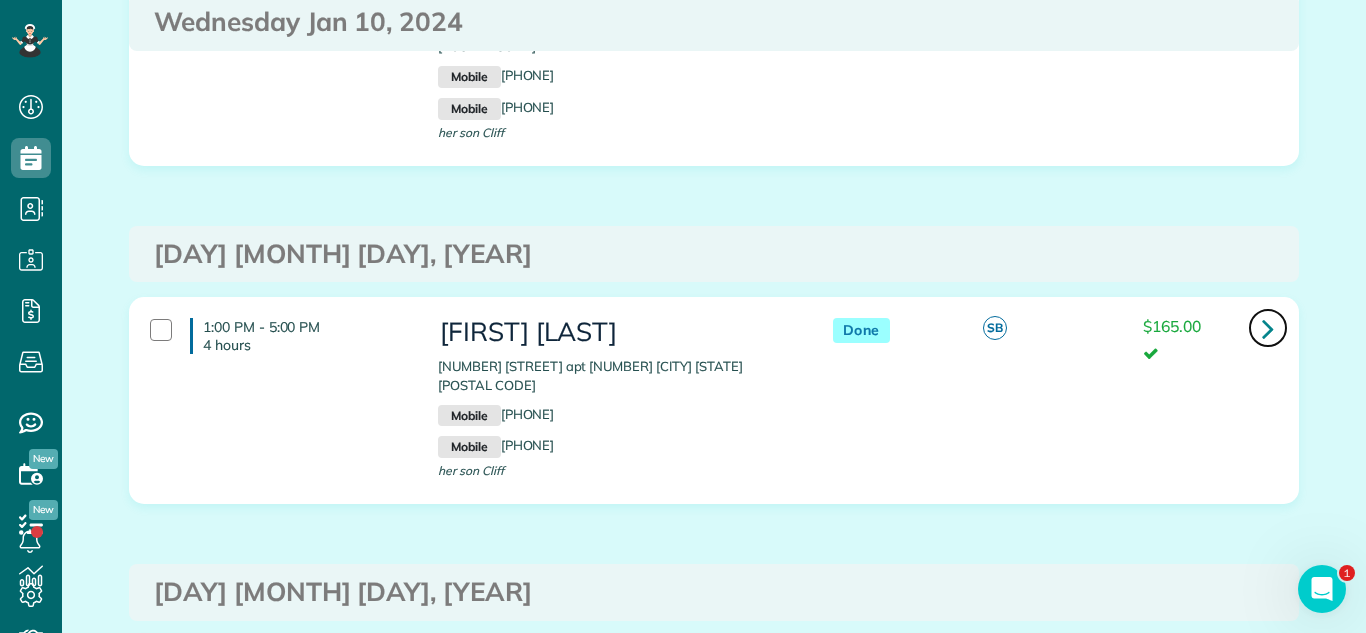 click at bounding box center (1268, 328) 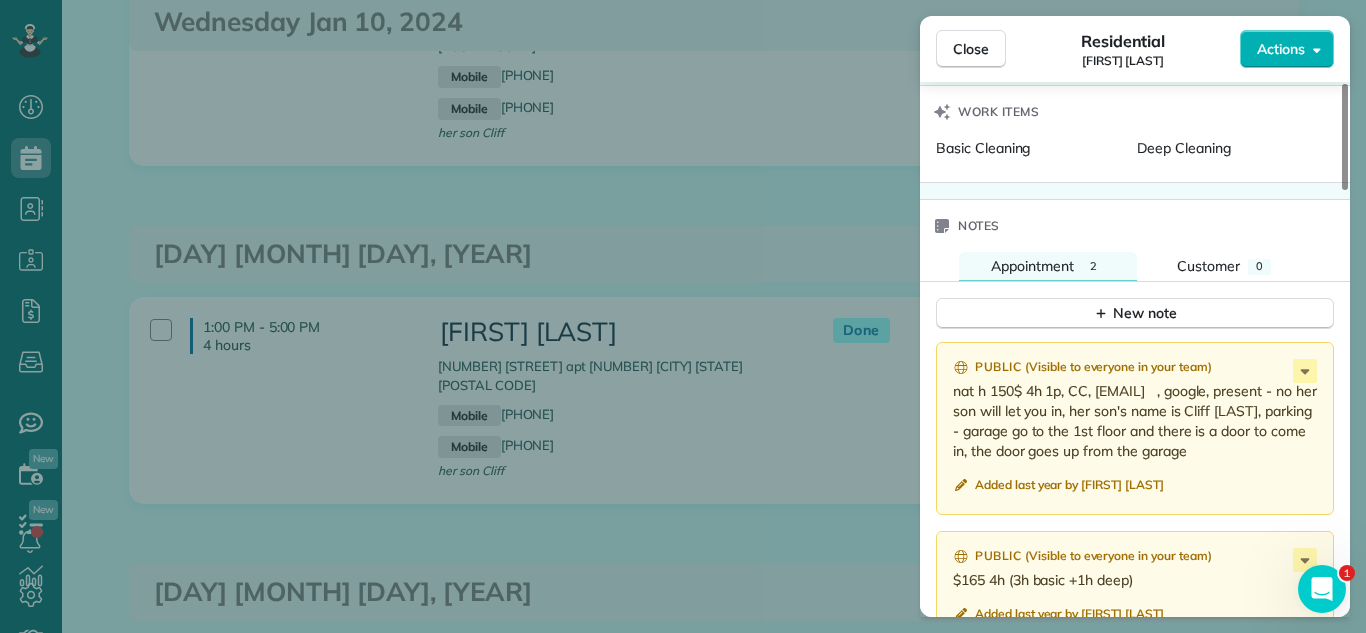 scroll, scrollTop: 1504, scrollLeft: 0, axis: vertical 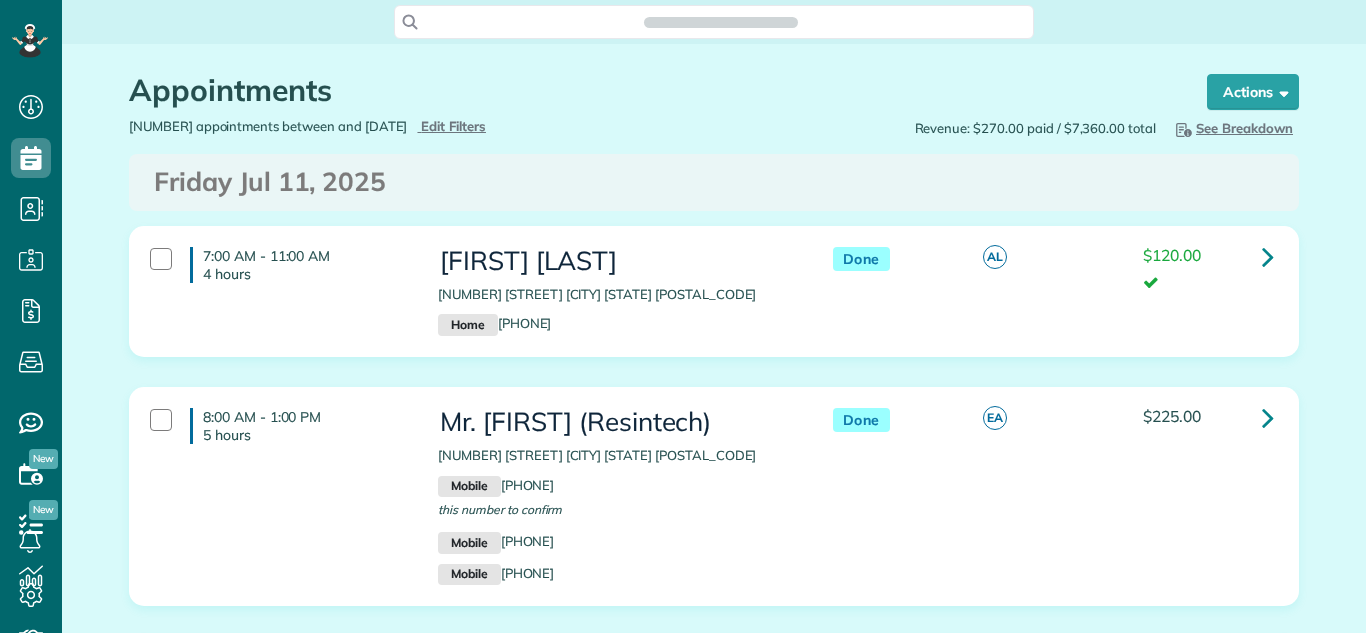 click on "[TIME] - [TIME]
[NUMBER] hours
[FIRST] [LAST]
[NUMBER] [STREET] [CITY] [STATE] [POSTAL_CODE]
Home
[PHONE]
Done
[STATE]
[PRICE]" at bounding box center [714, 306] 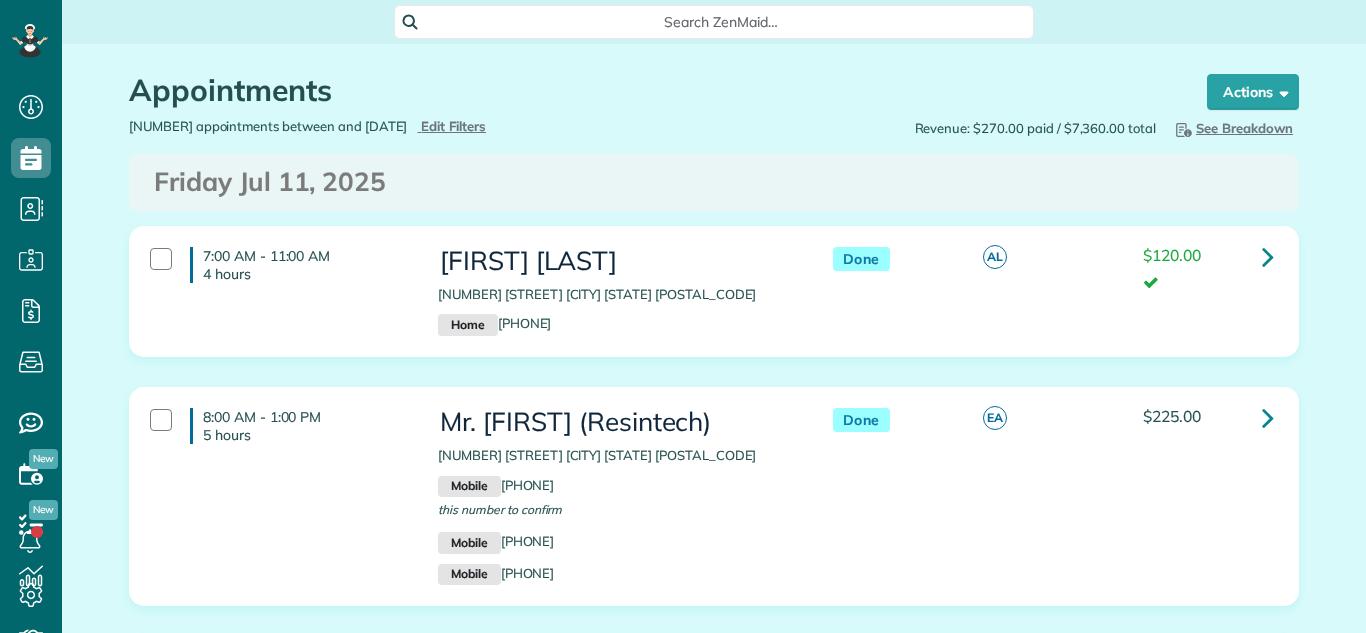 scroll, scrollTop: 633, scrollLeft: 62, axis: both 